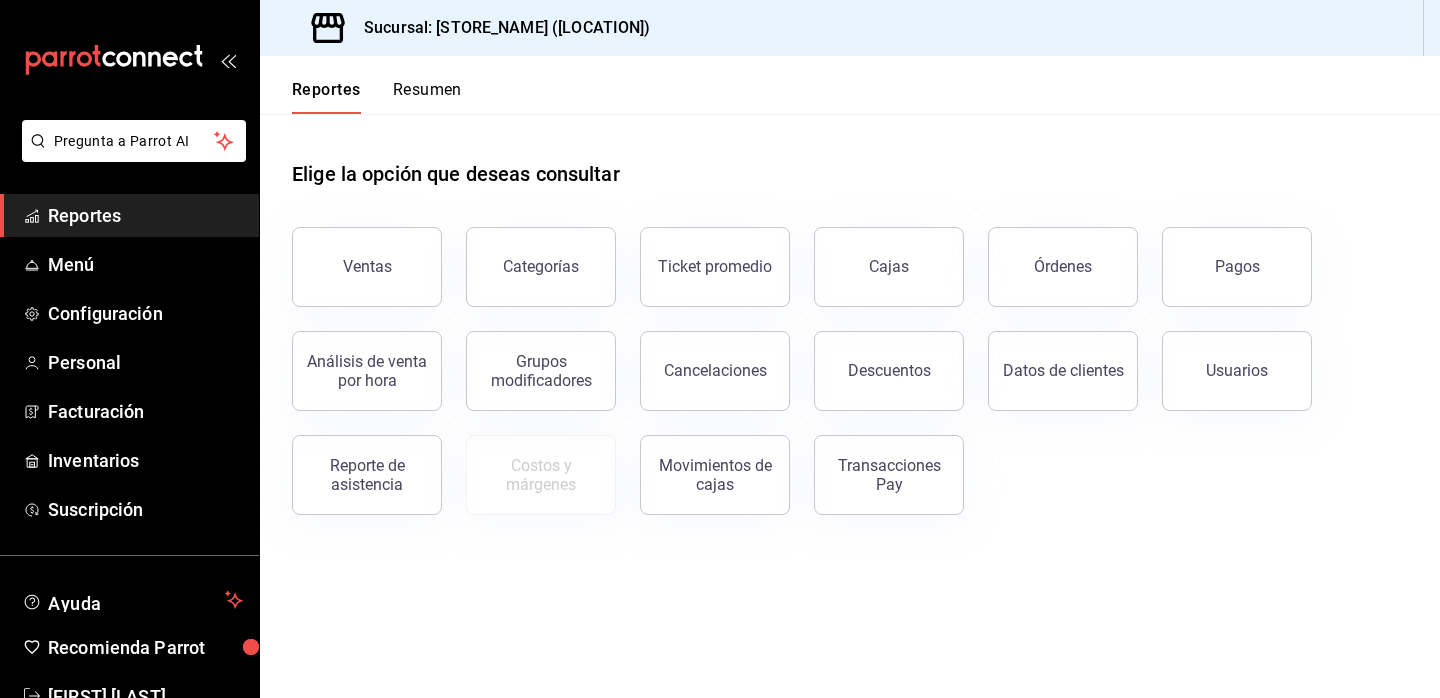 scroll, scrollTop: 0, scrollLeft: 0, axis: both 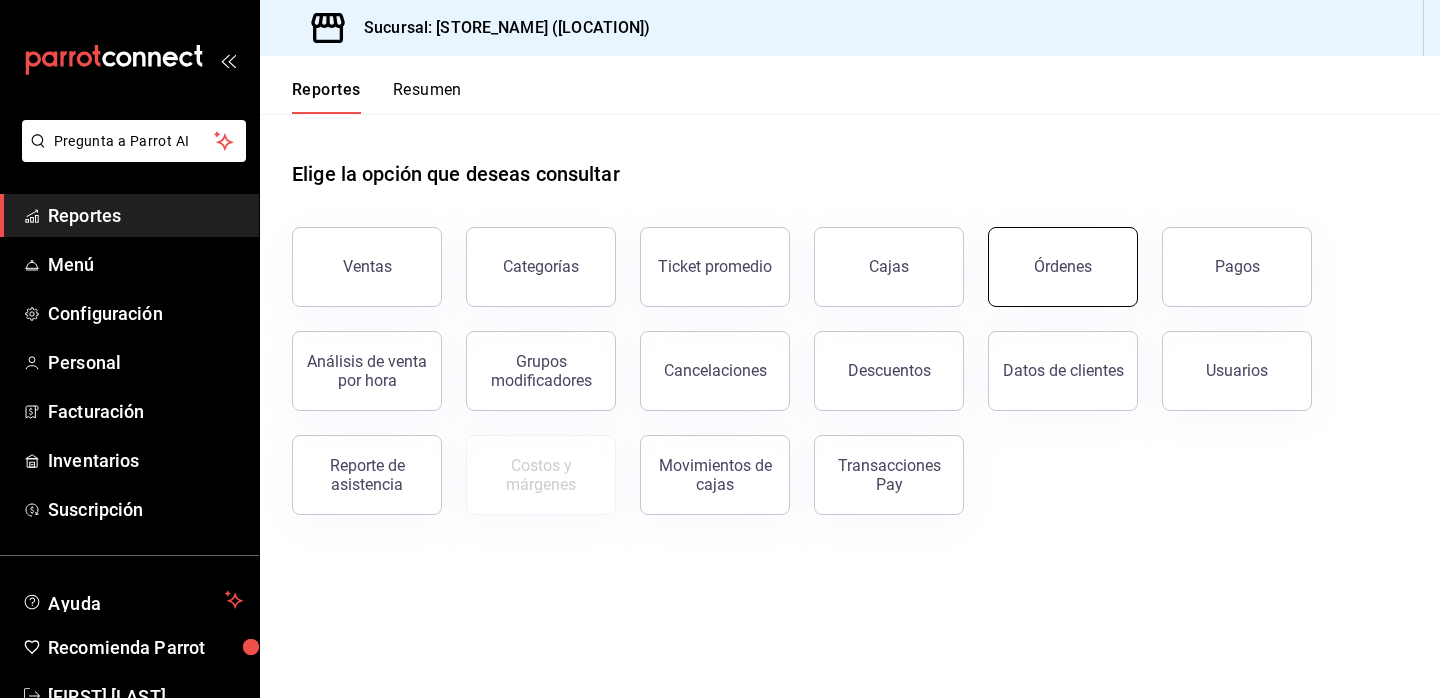click on "Órdenes" at bounding box center [1063, 267] 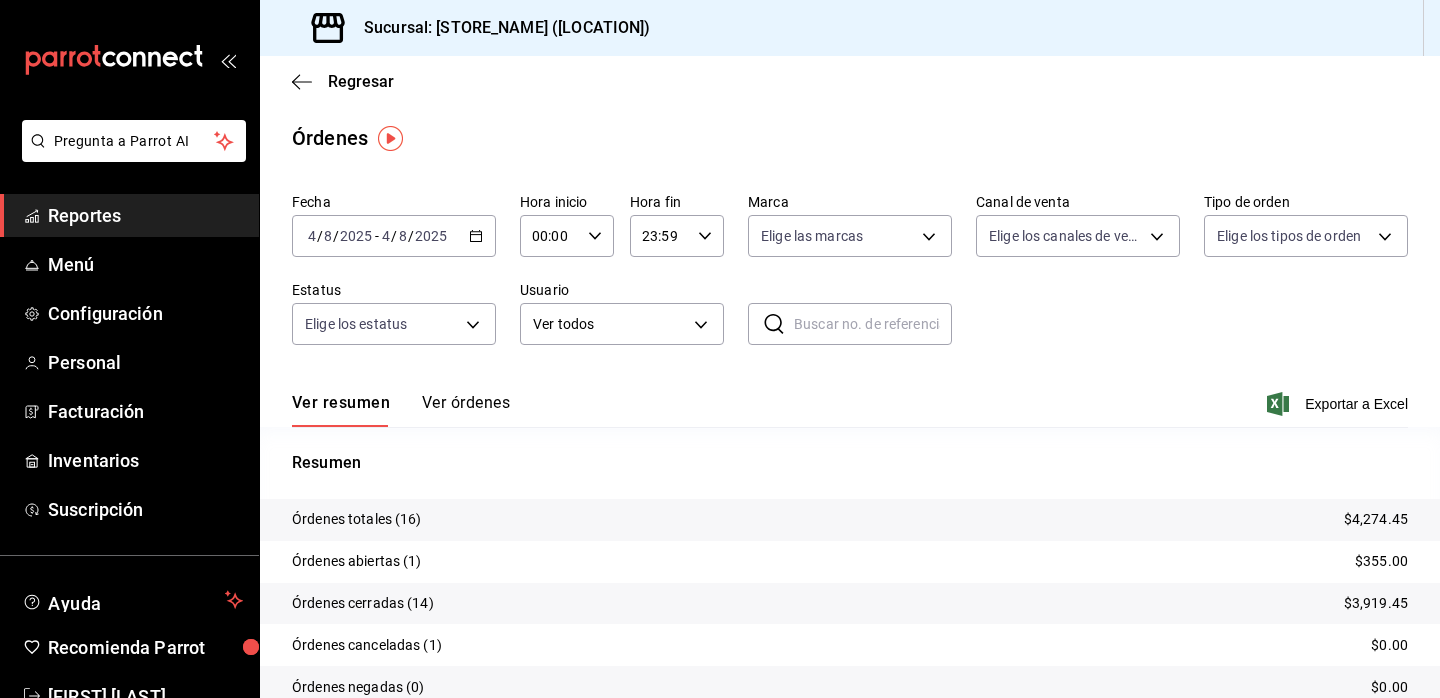 click on "Ver órdenes" at bounding box center (466, 410) 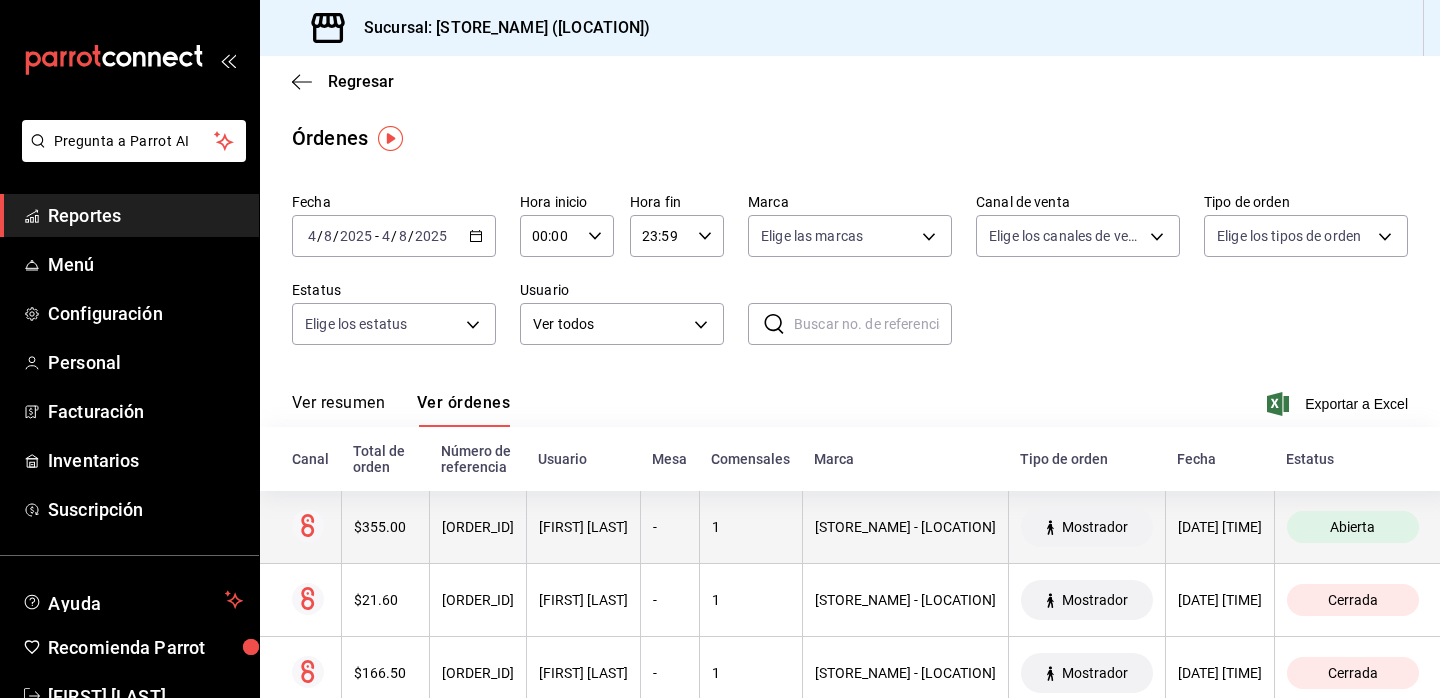 click on "$355.00" at bounding box center (385, 527) 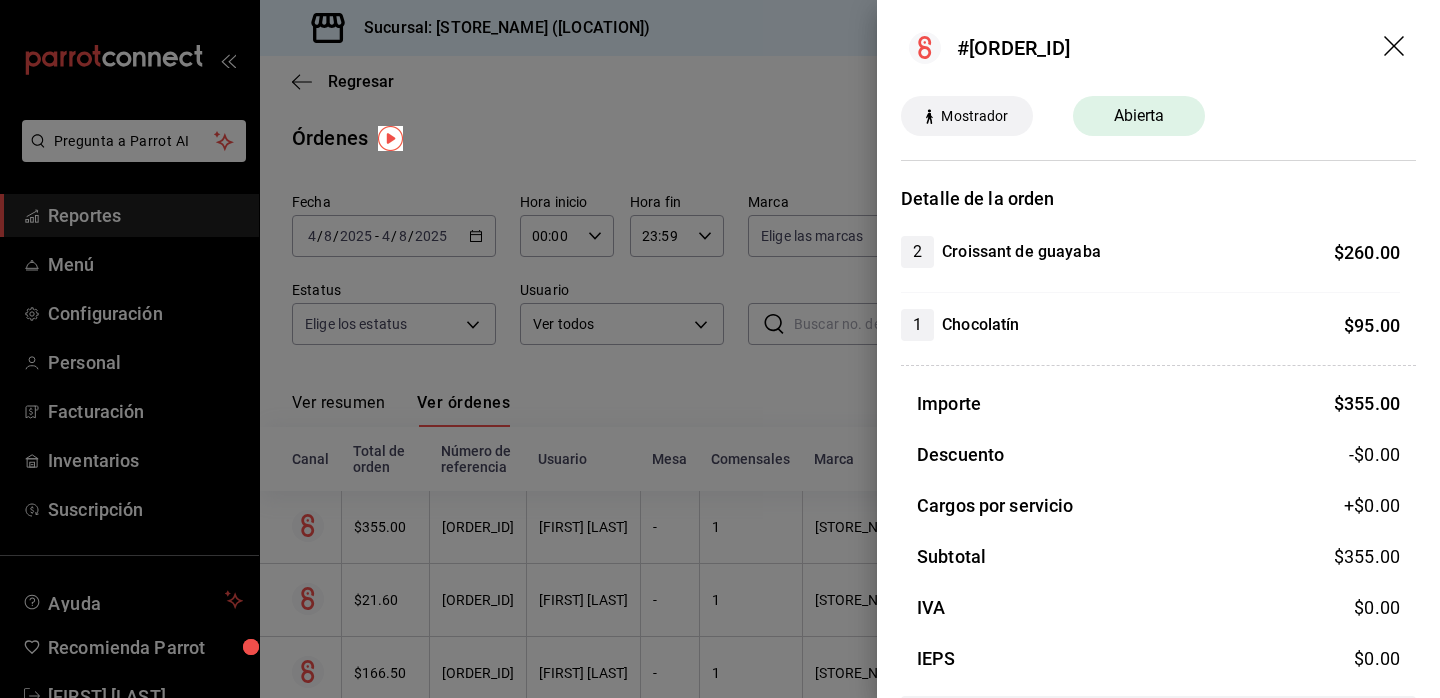 click at bounding box center [720, 349] 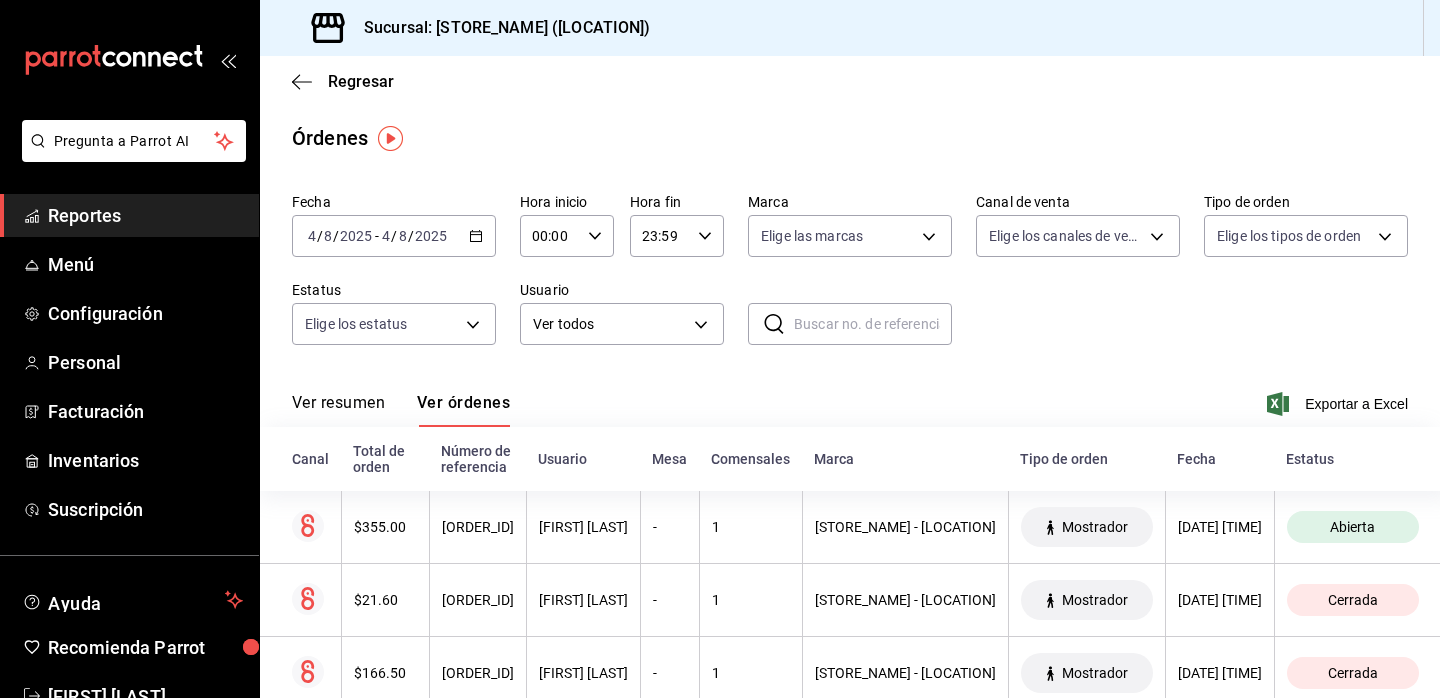 click on "Reportes   Menú   Configuración   Personal   Facturación   Inventarios   Suscripción" at bounding box center [129, 362] 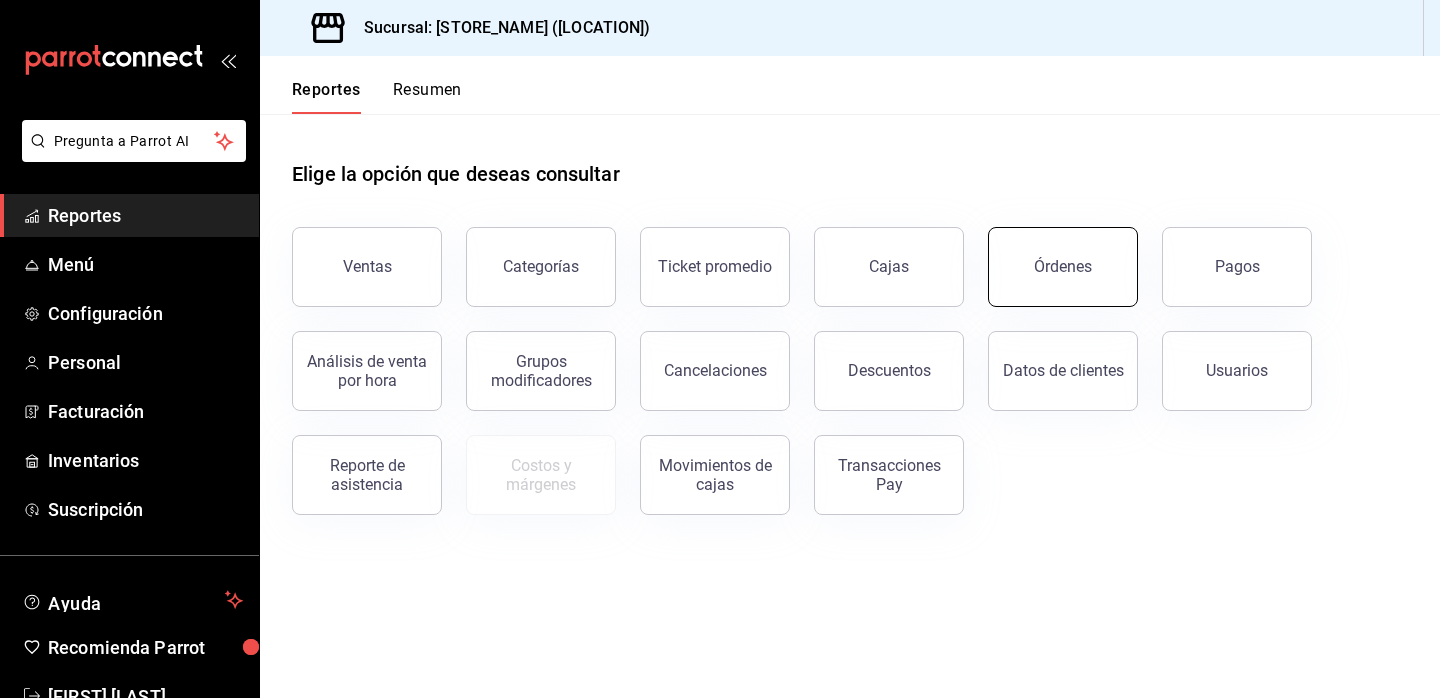 click on "Órdenes" at bounding box center [1063, 267] 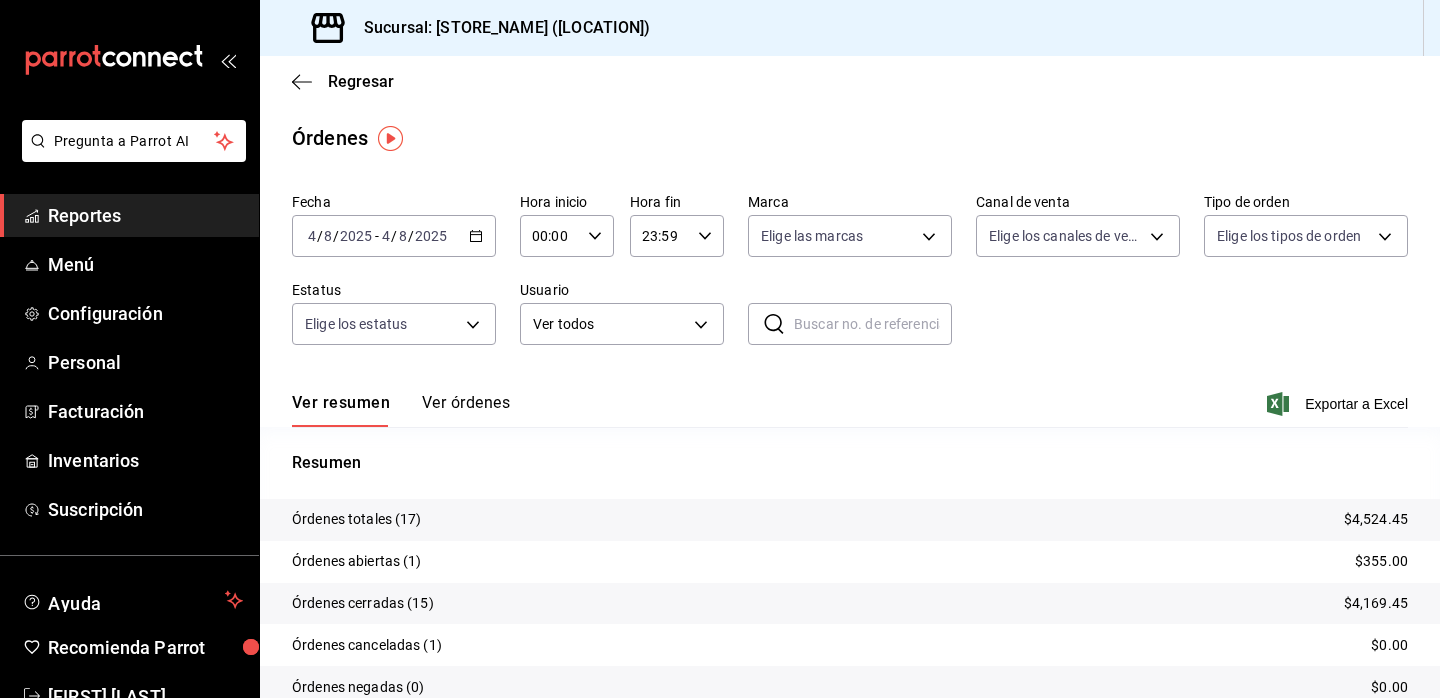 click on "Reportes" at bounding box center [145, 215] 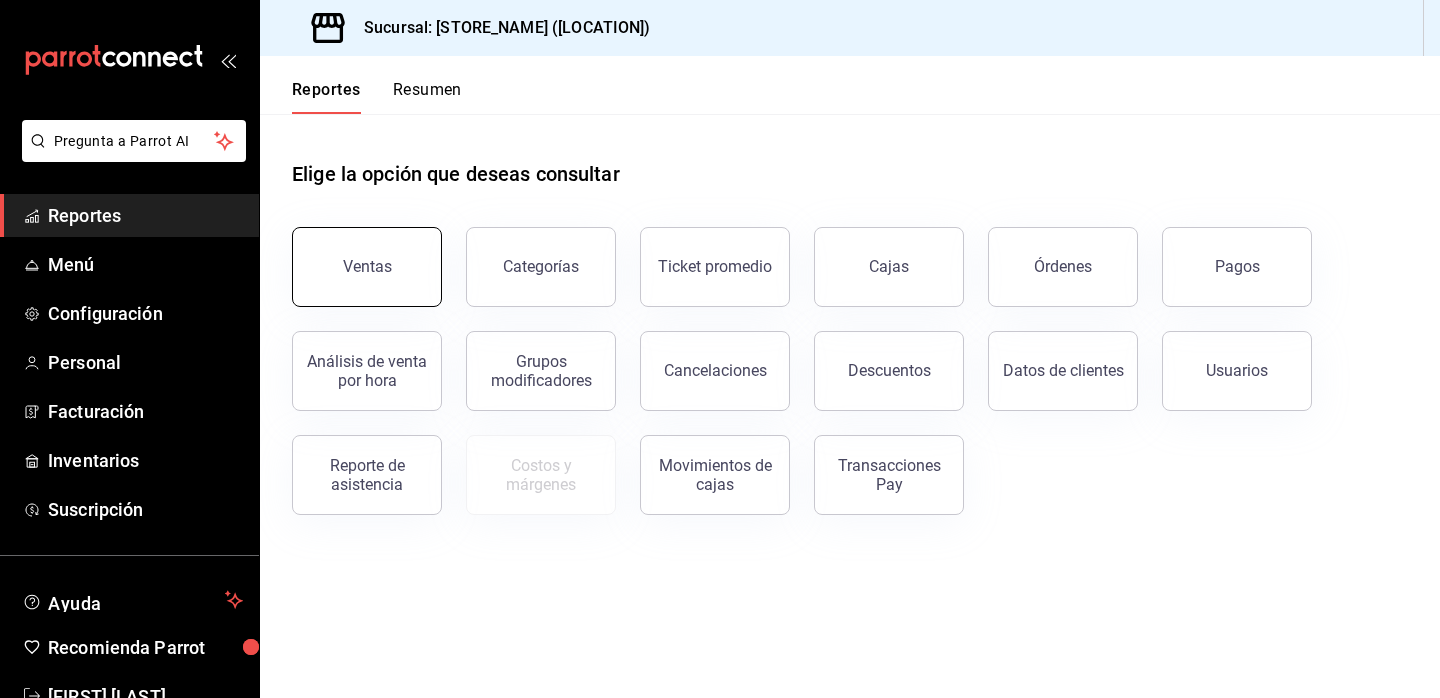 click on "Ventas" at bounding box center [367, 266] 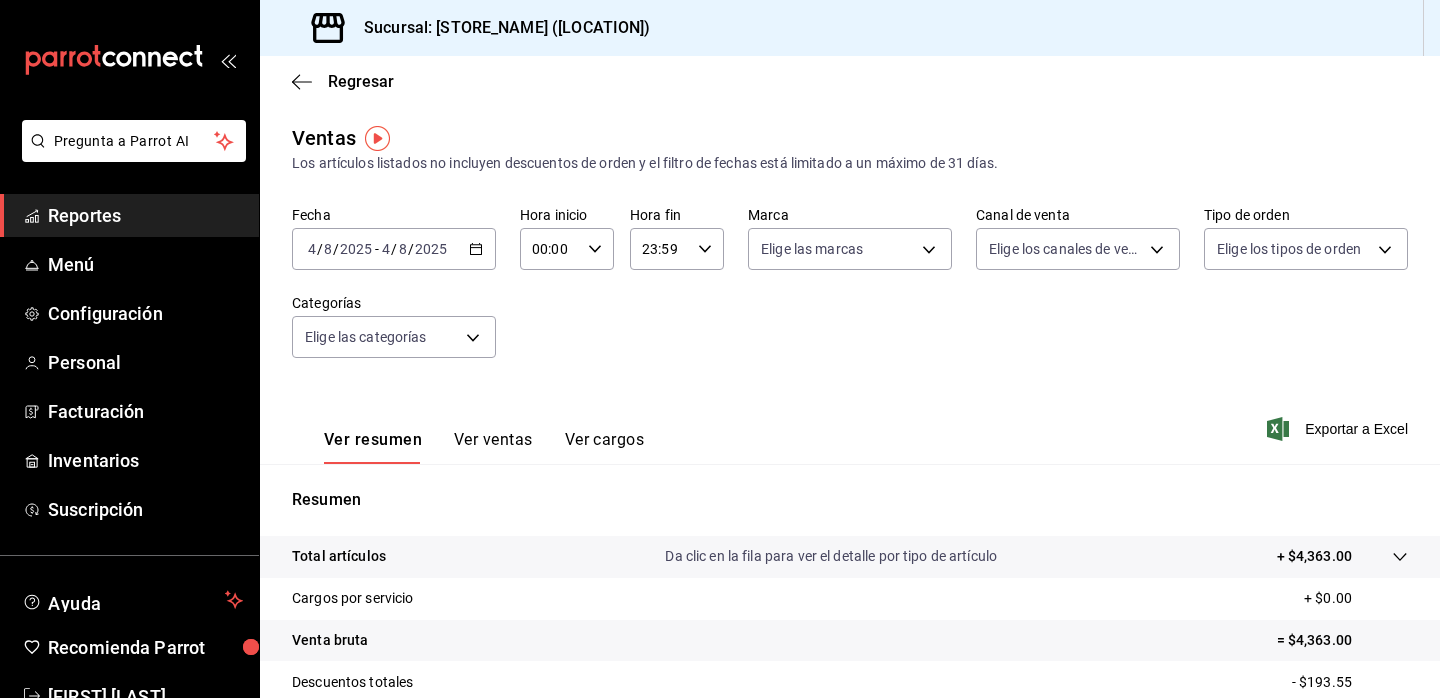 click on "Reportes" at bounding box center [145, 215] 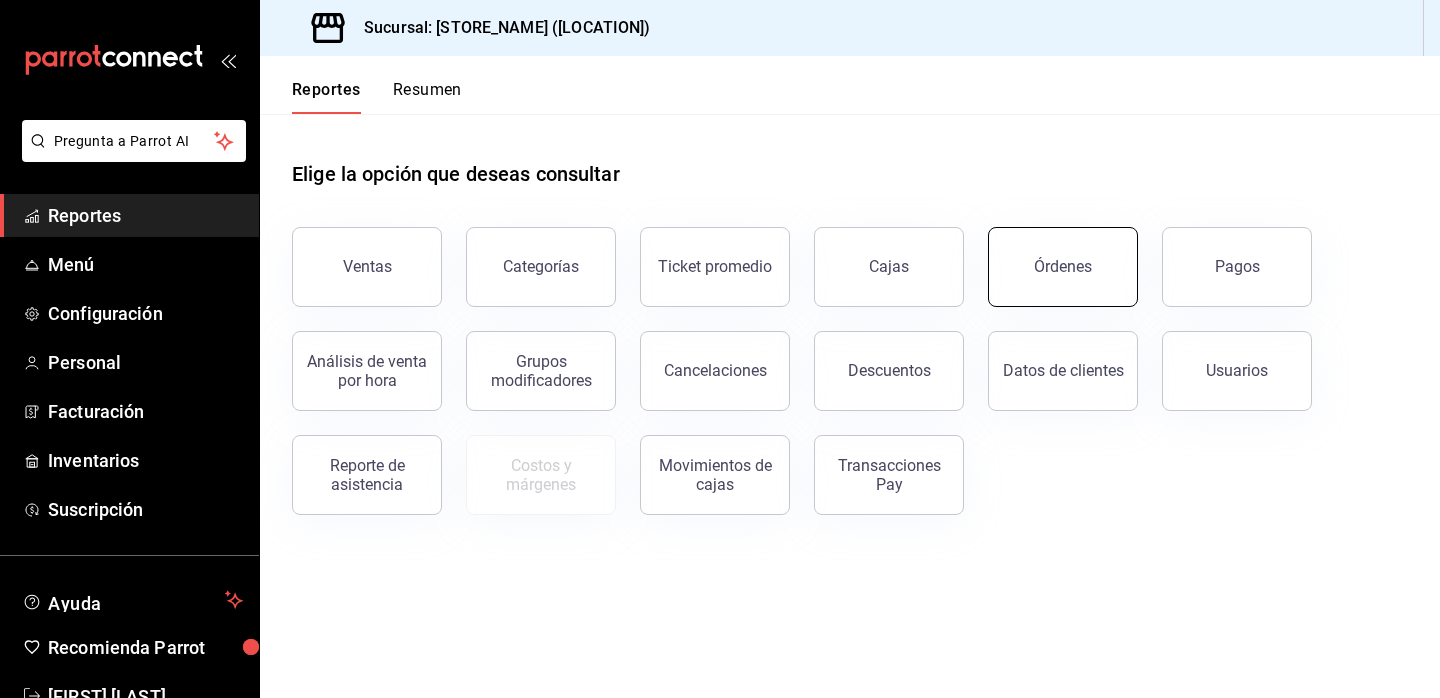 click on "Órdenes" at bounding box center (1063, 266) 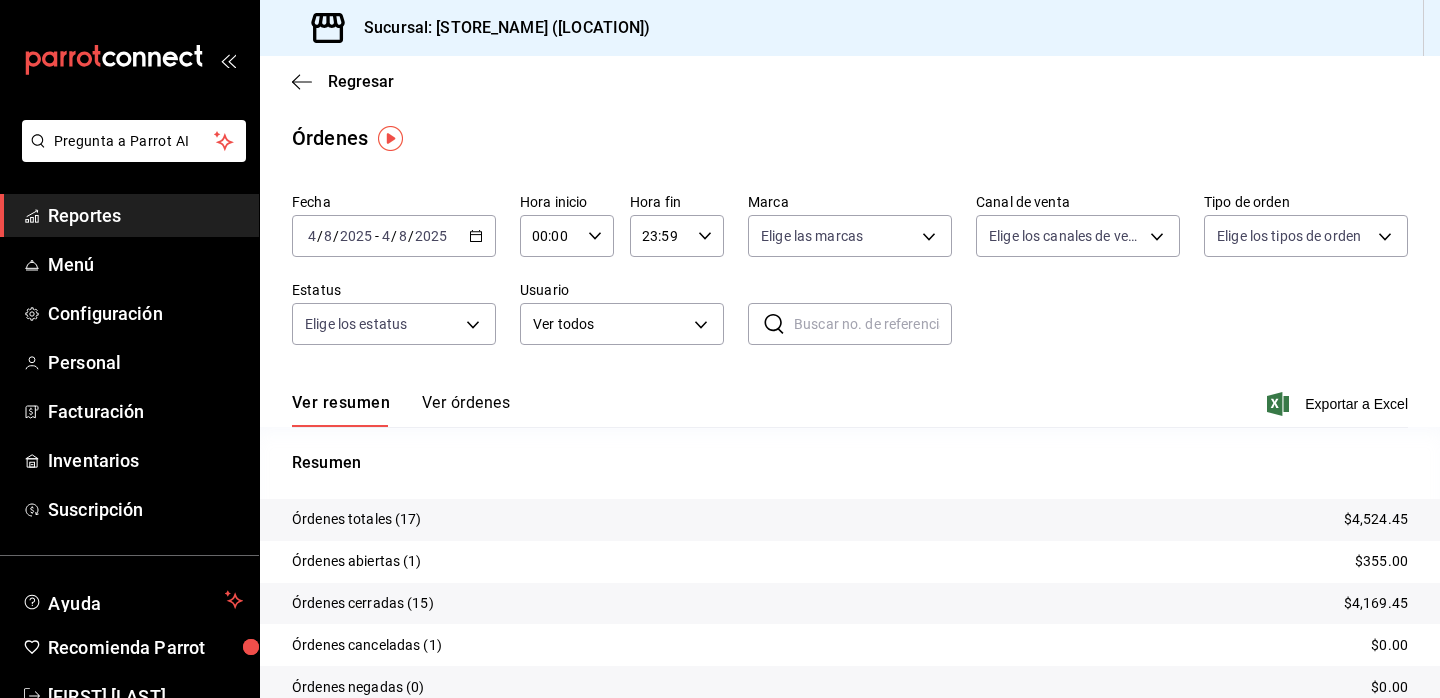 click on "Reportes" at bounding box center [145, 215] 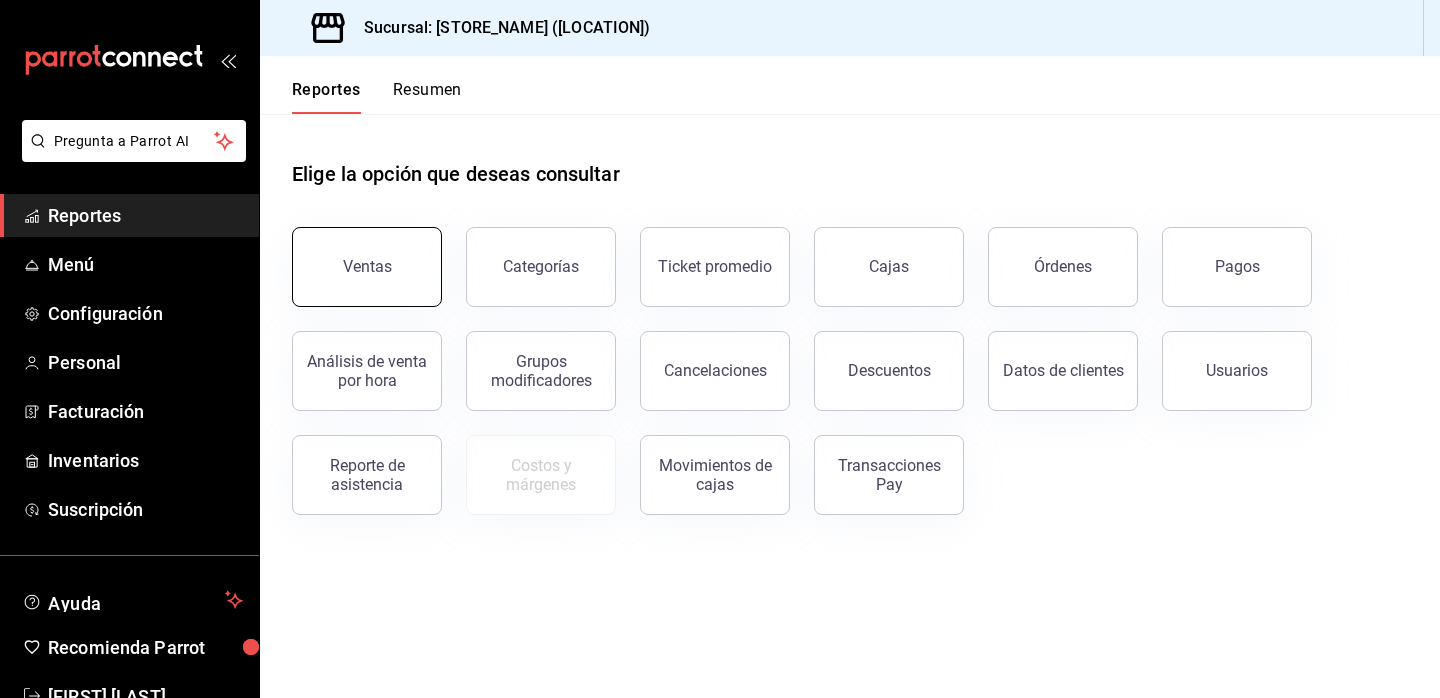 click on "Ventas" at bounding box center (367, 267) 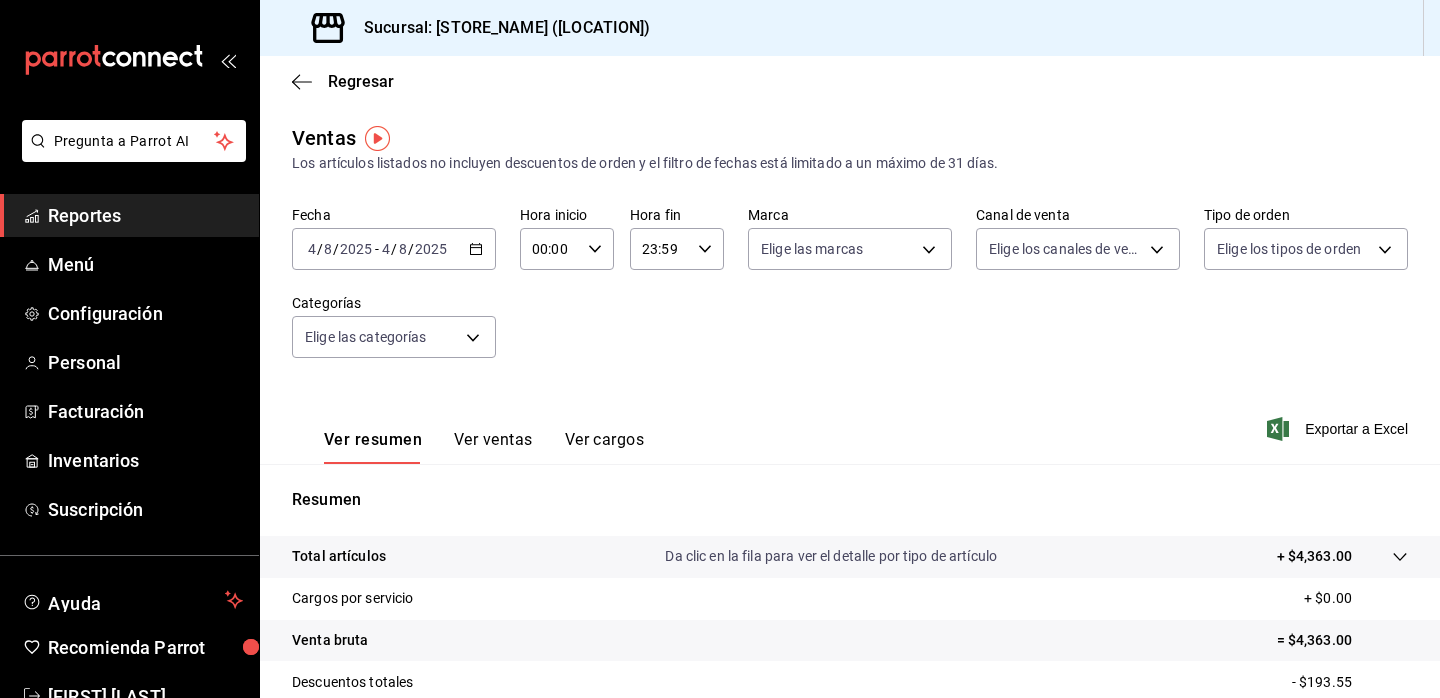 click on "Reportes" at bounding box center (145, 215) 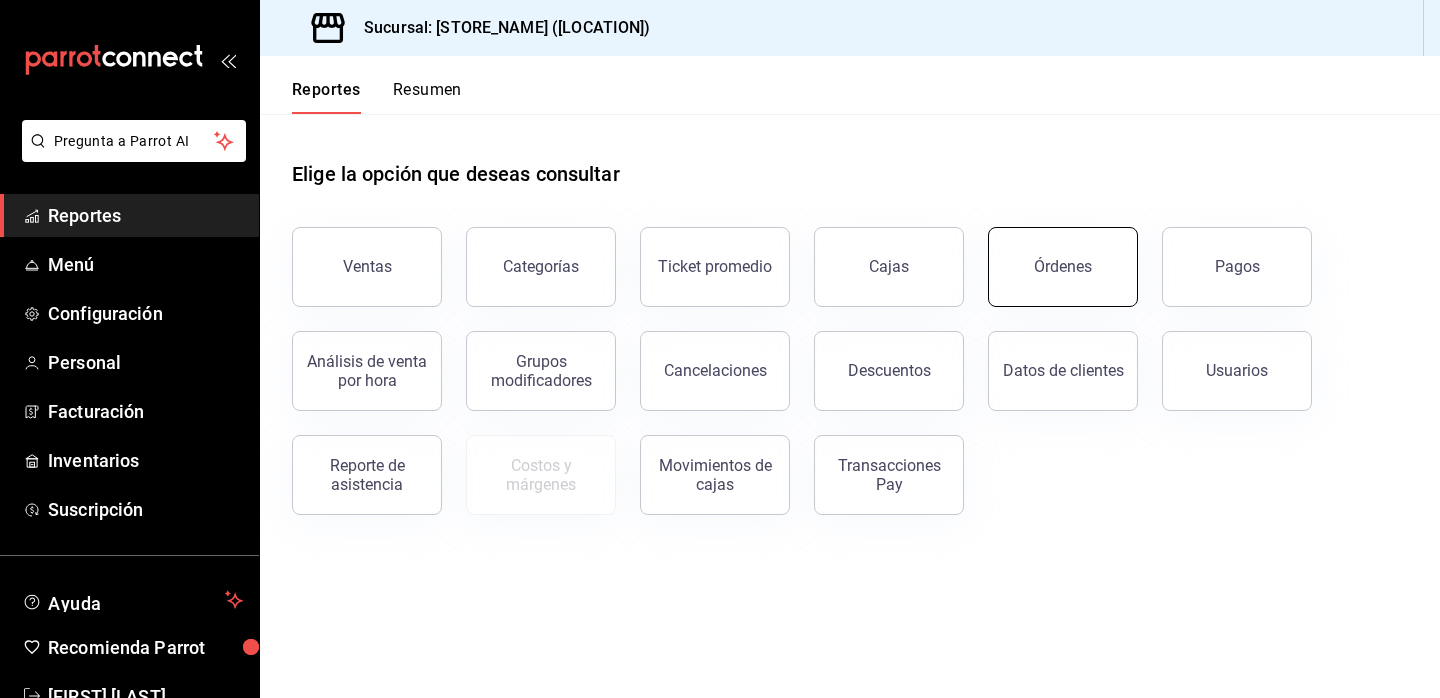 click on "Órdenes" at bounding box center [1063, 267] 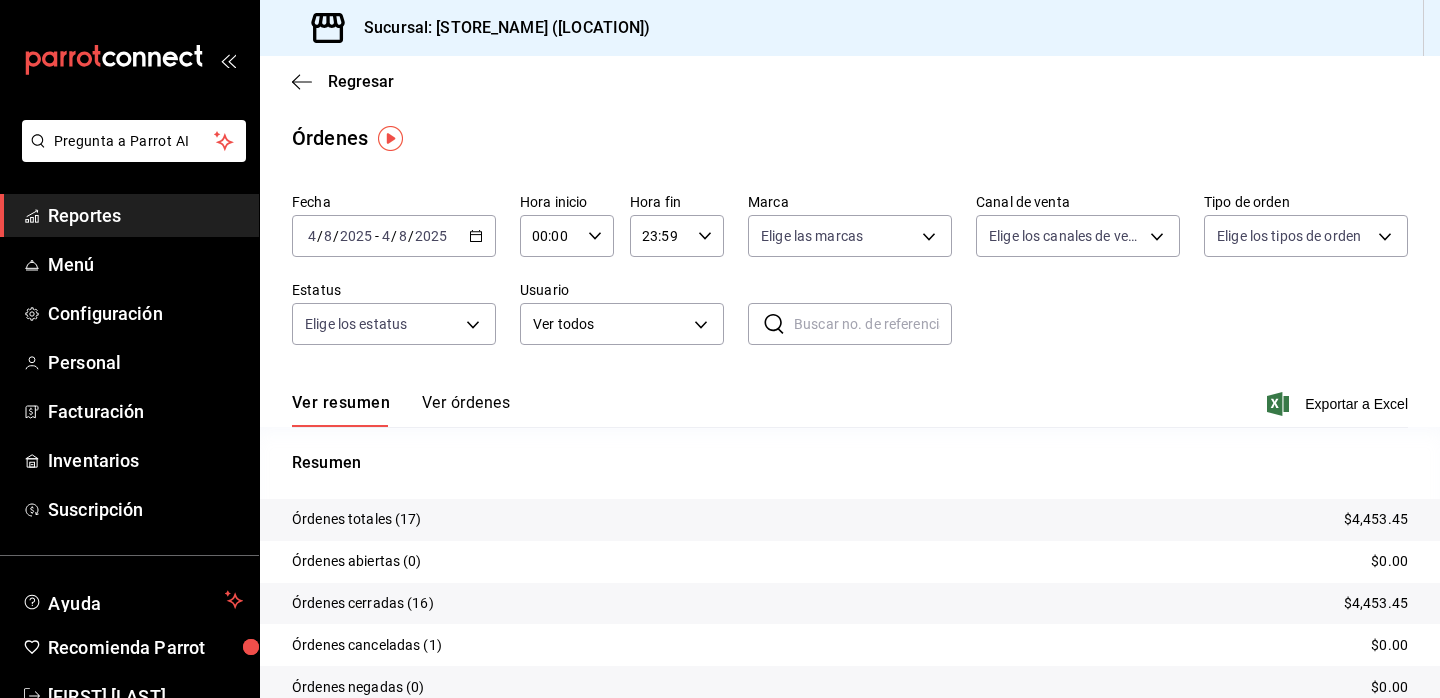 click on "Ver órdenes" at bounding box center (466, 410) 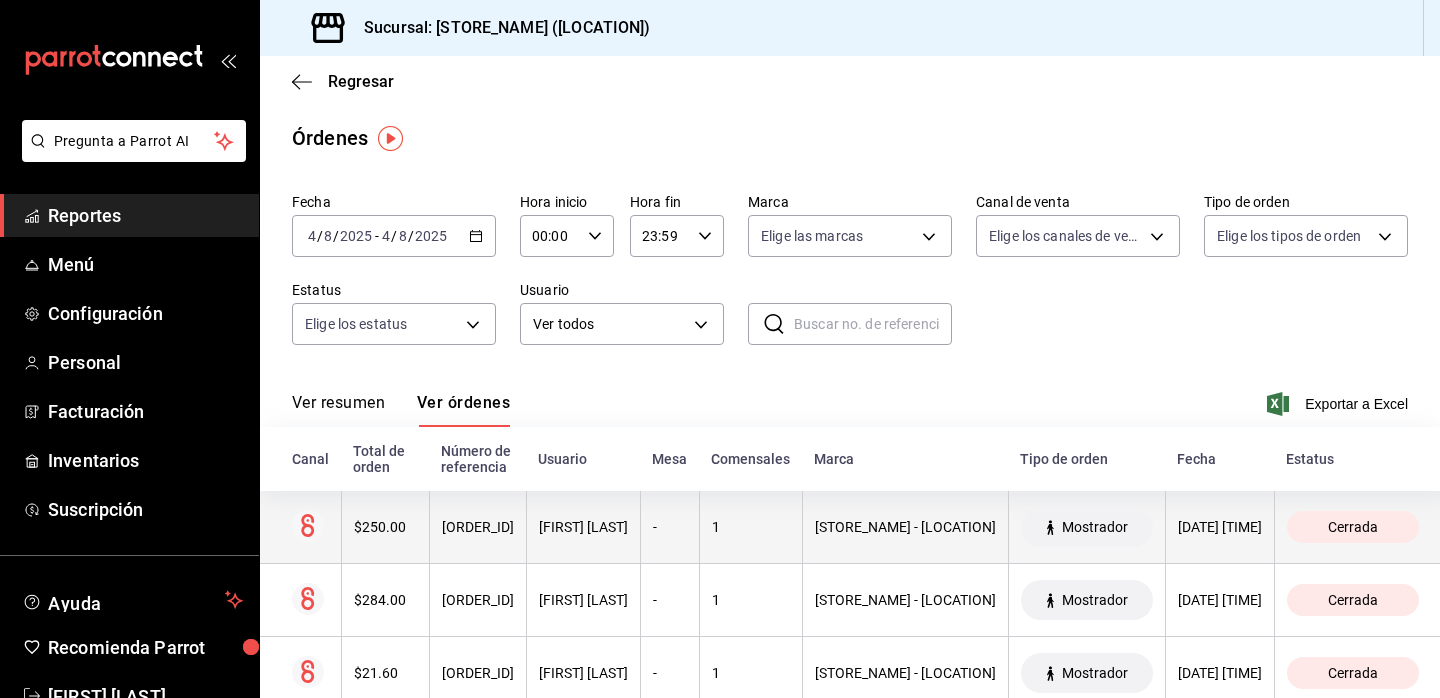 click on "$250.00" at bounding box center (385, 527) 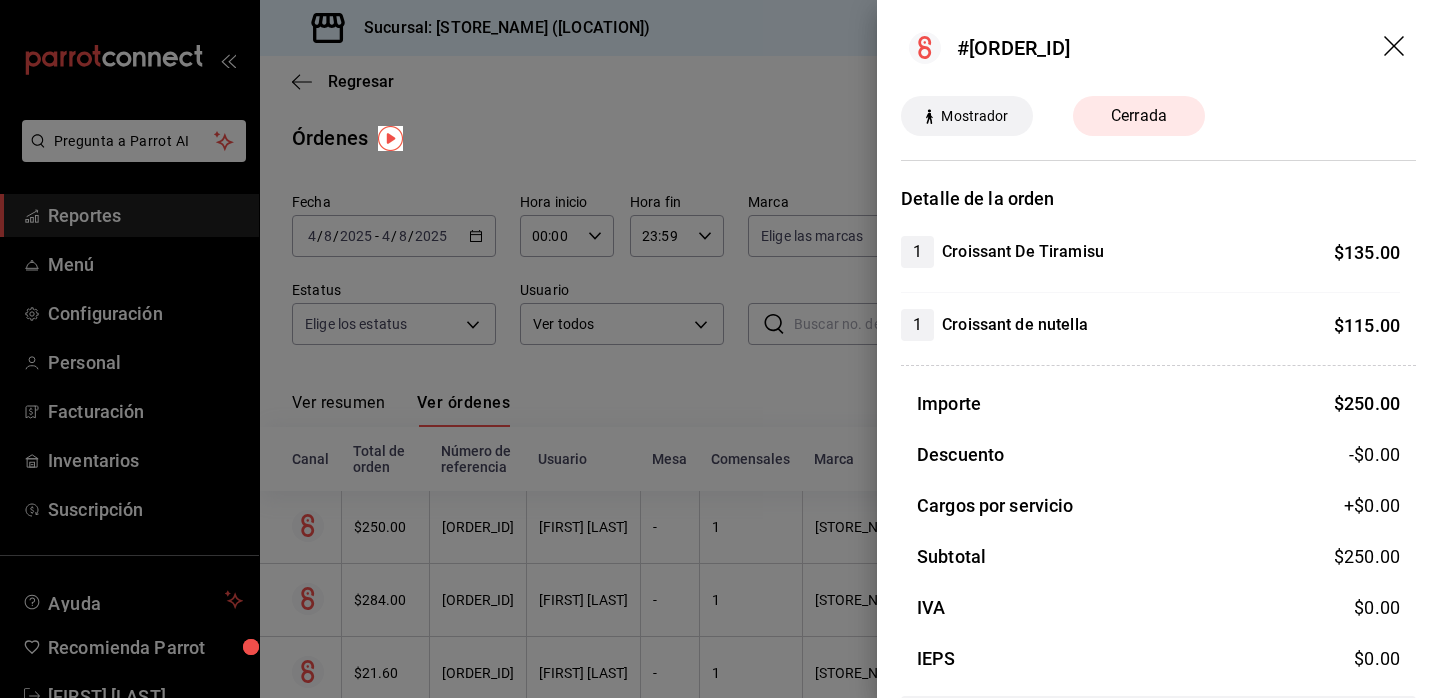 click at bounding box center [720, 349] 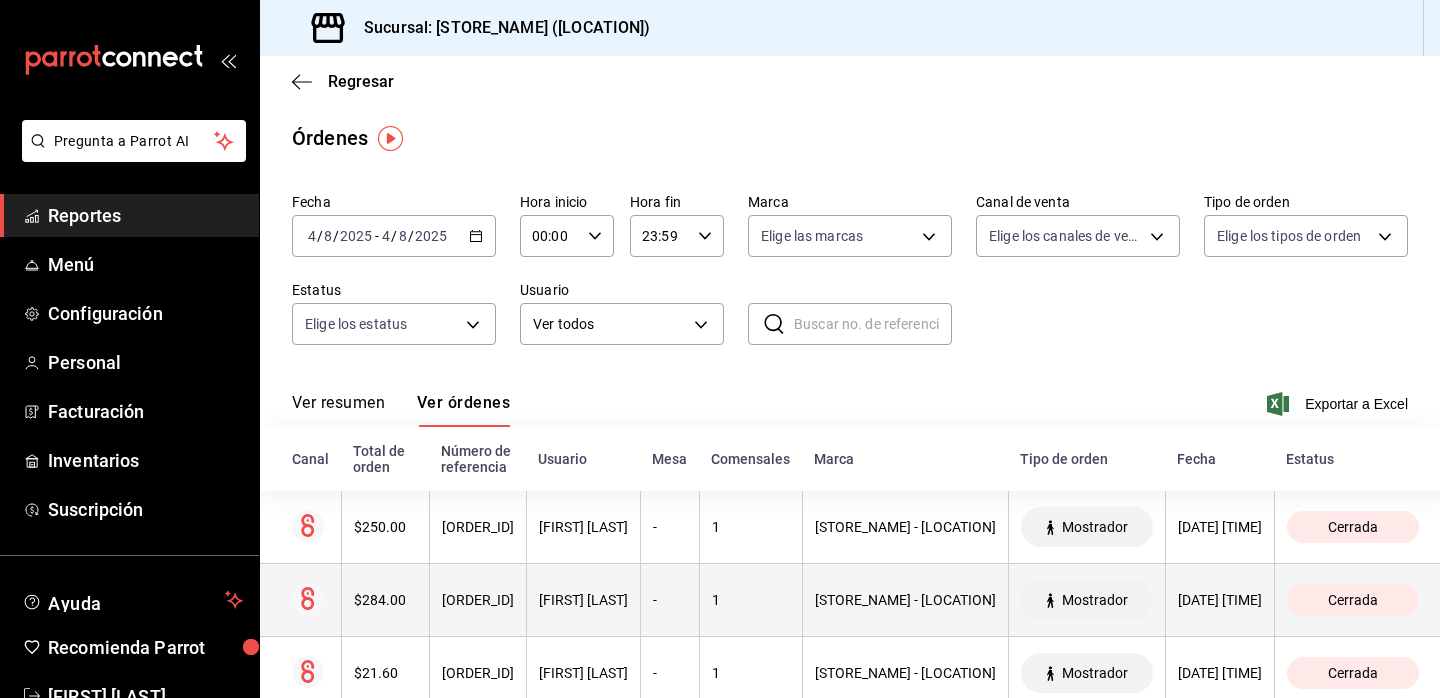 click on "$284.00" at bounding box center (385, 600) 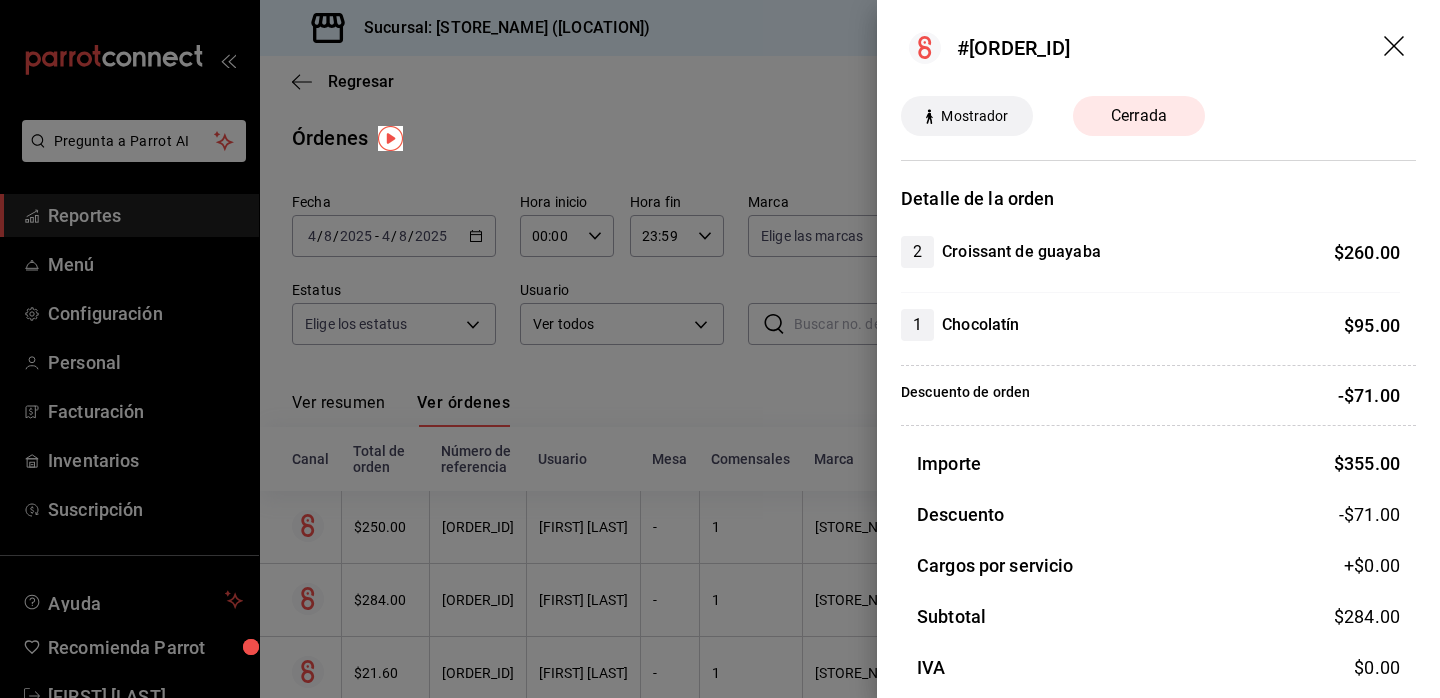 click at bounding box center [720, 349] 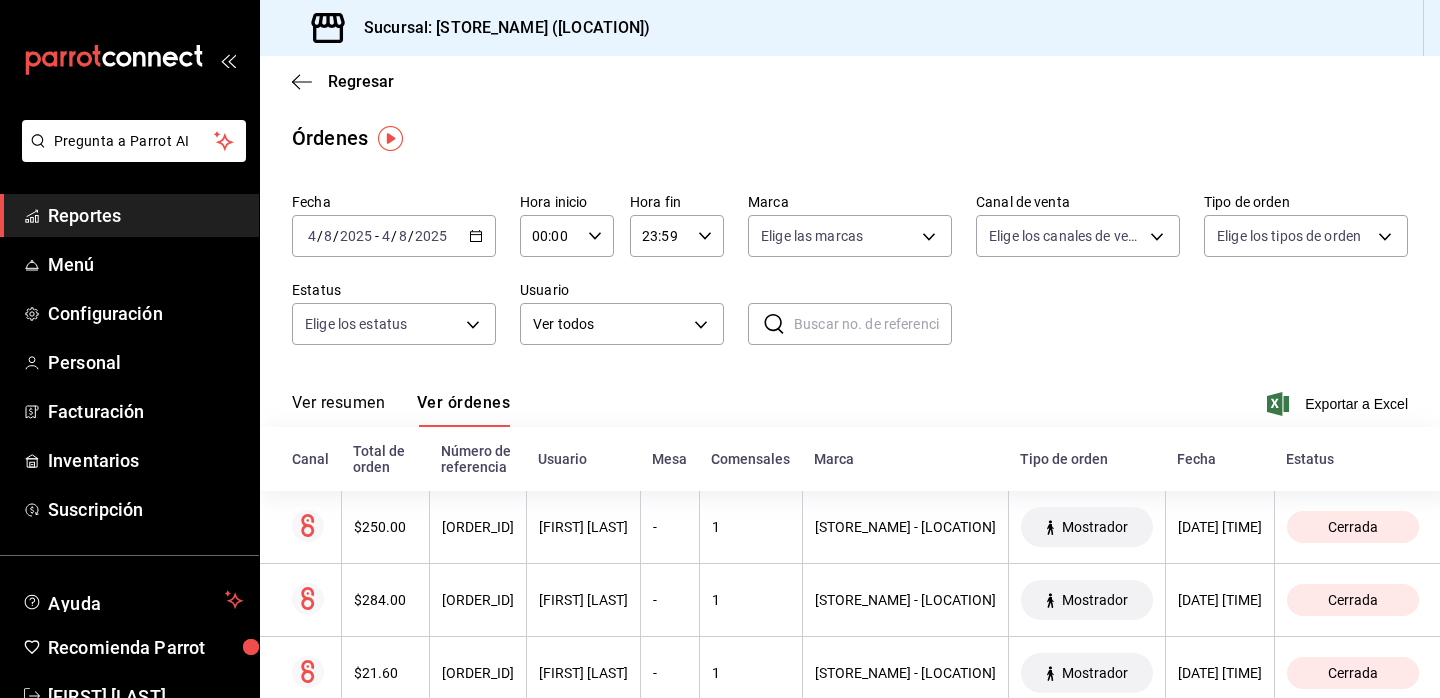 click on "Reportes" at bounding box center (145, 215) 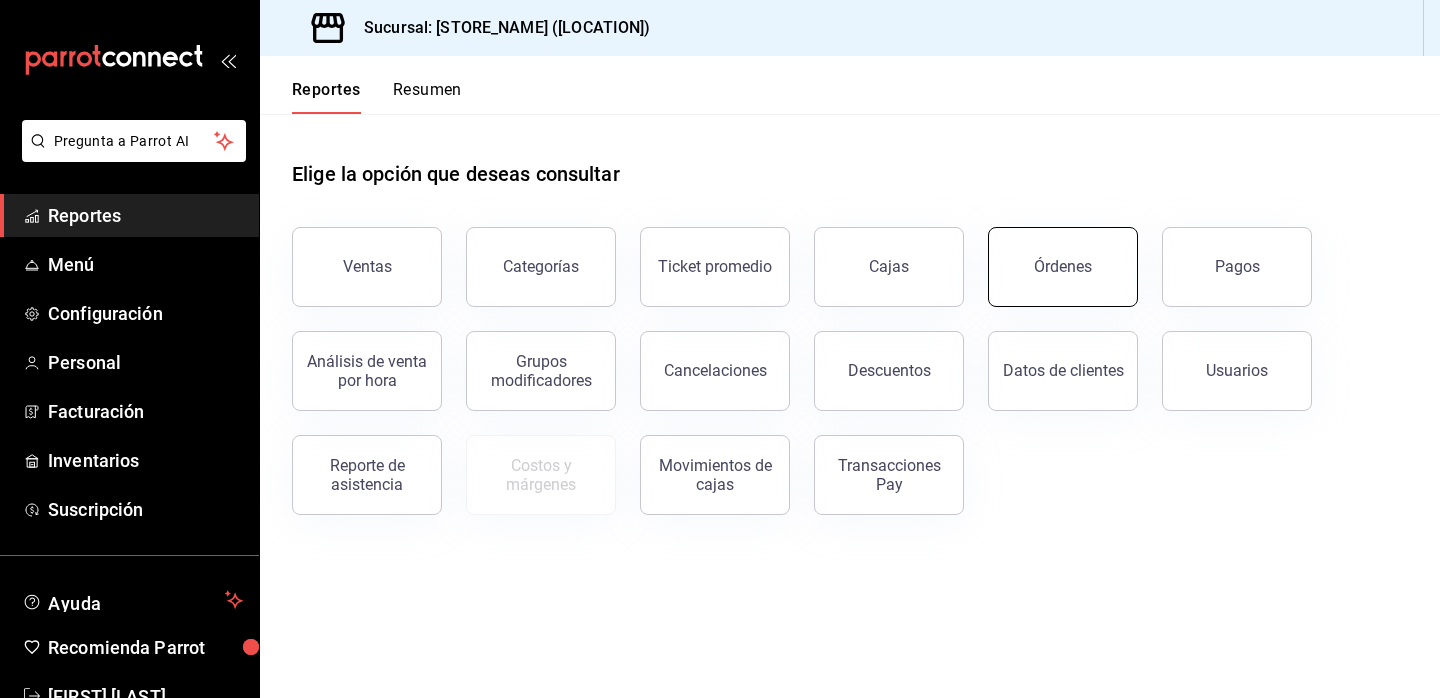 click on "Órdenes" at bounding box center [1063, 267] 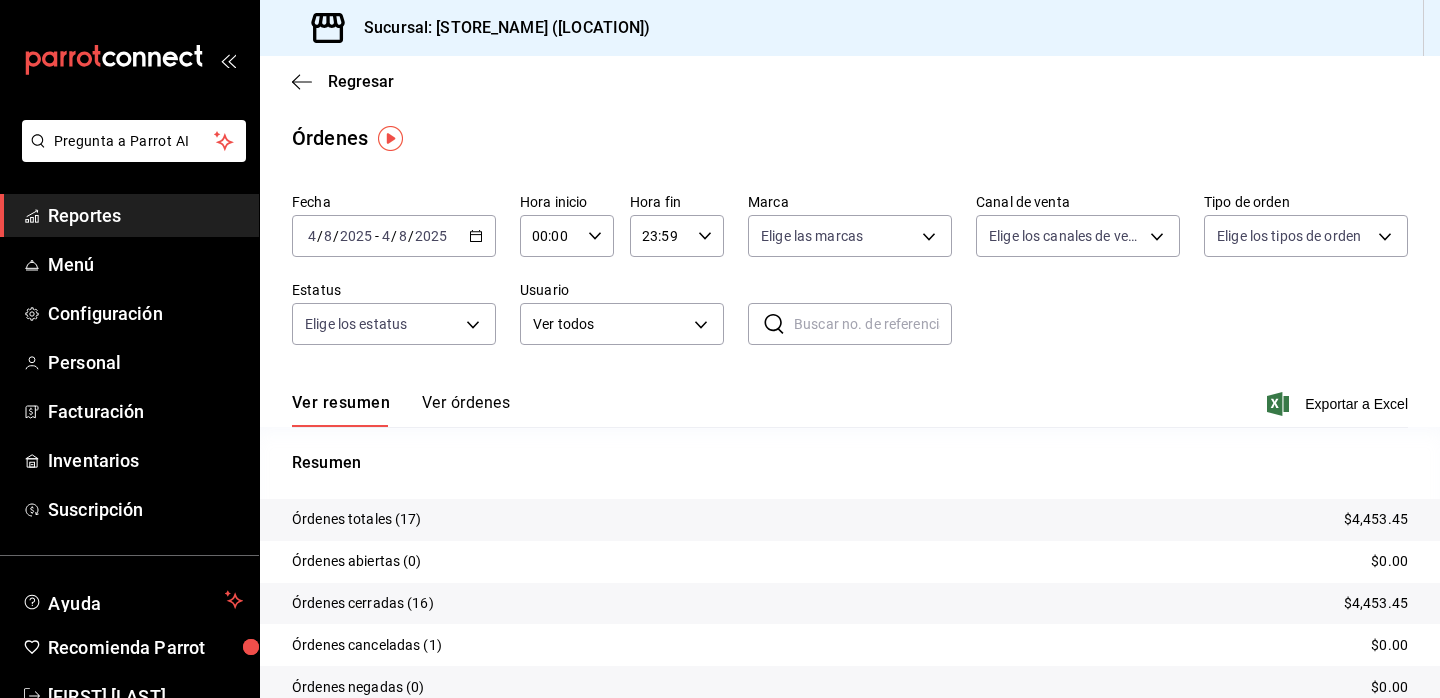 click on "Reportes" at bounding box center (145, 215) 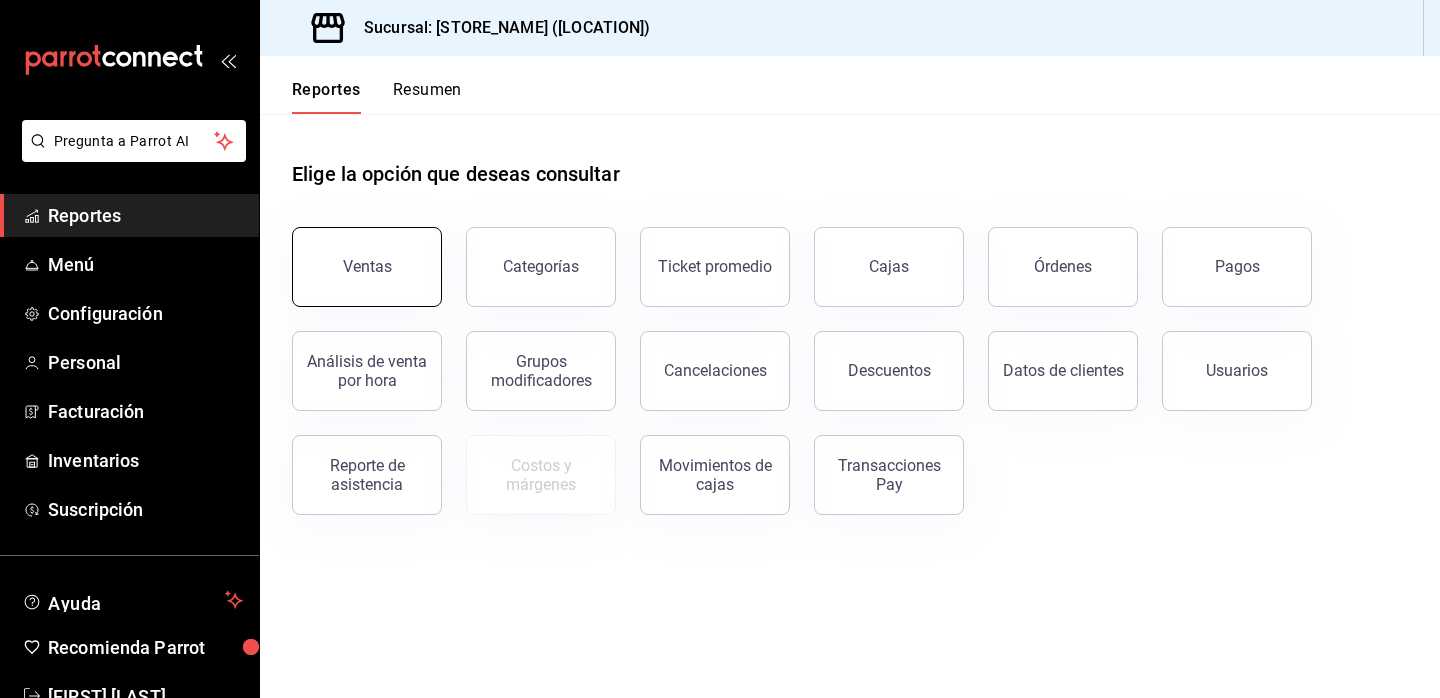 click on "Ventas" at bounding box center (367, 267) 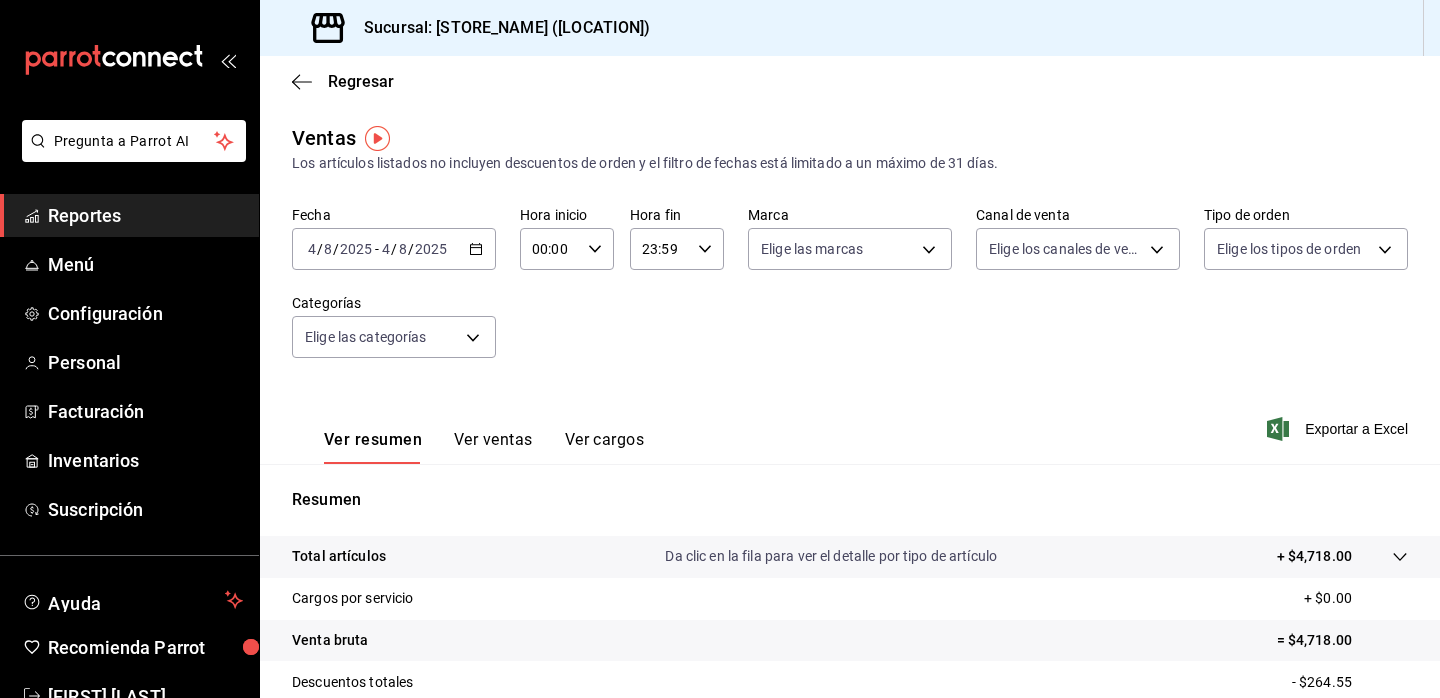click on "Reportes" at bounding box center [145, 215] 